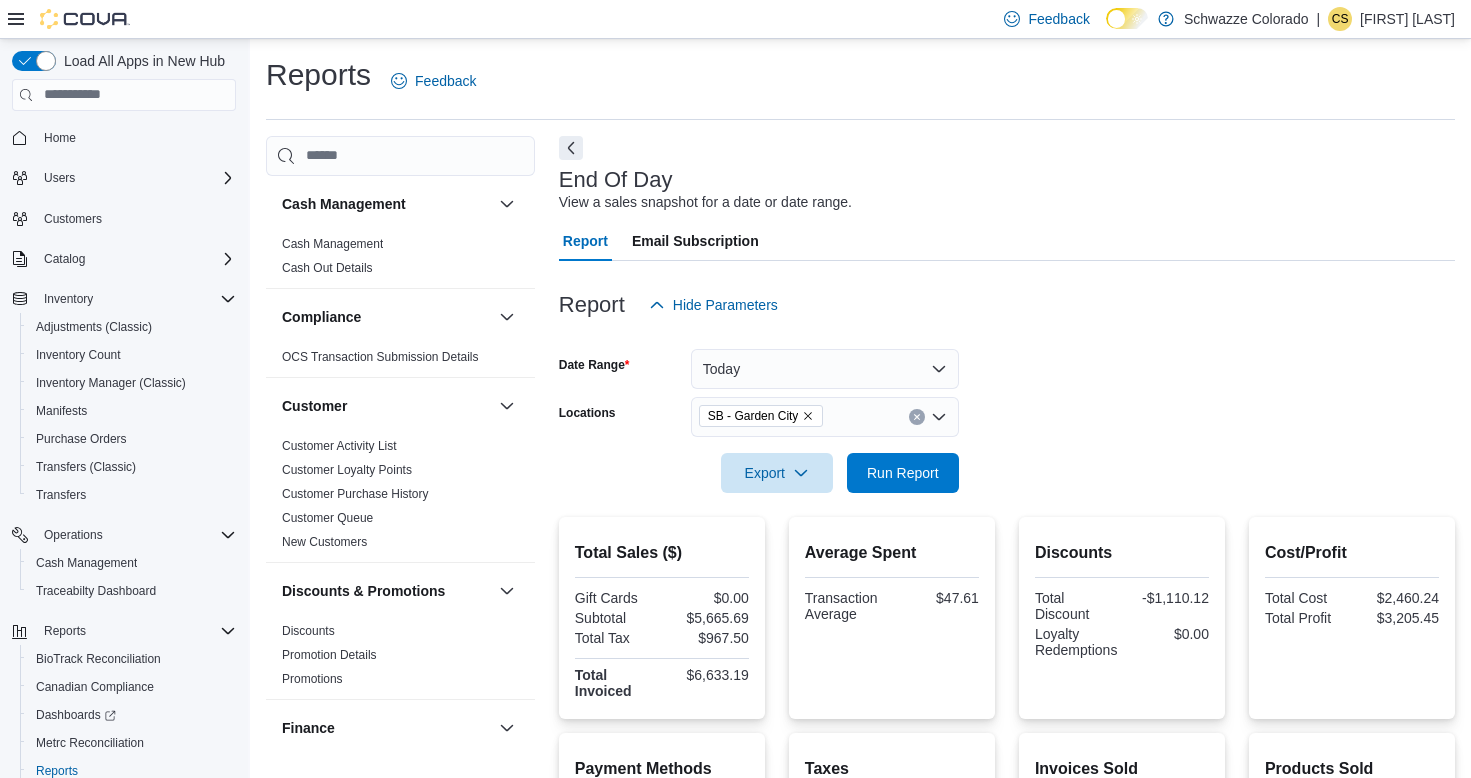 scroll, scrollTop: 268, scrollLeft: 0, axis: vertical 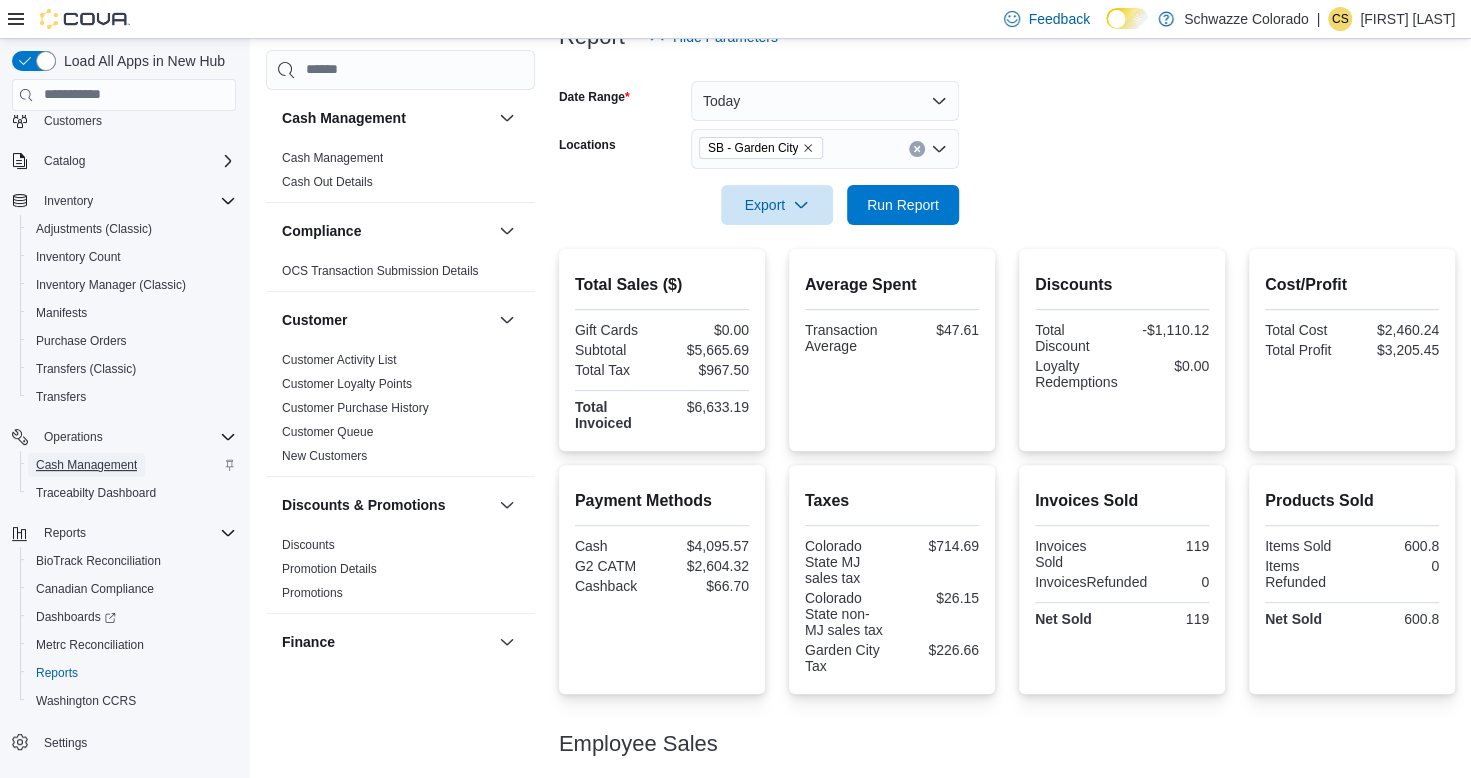 click on "Cash Management" at bounding box center (86, 465) 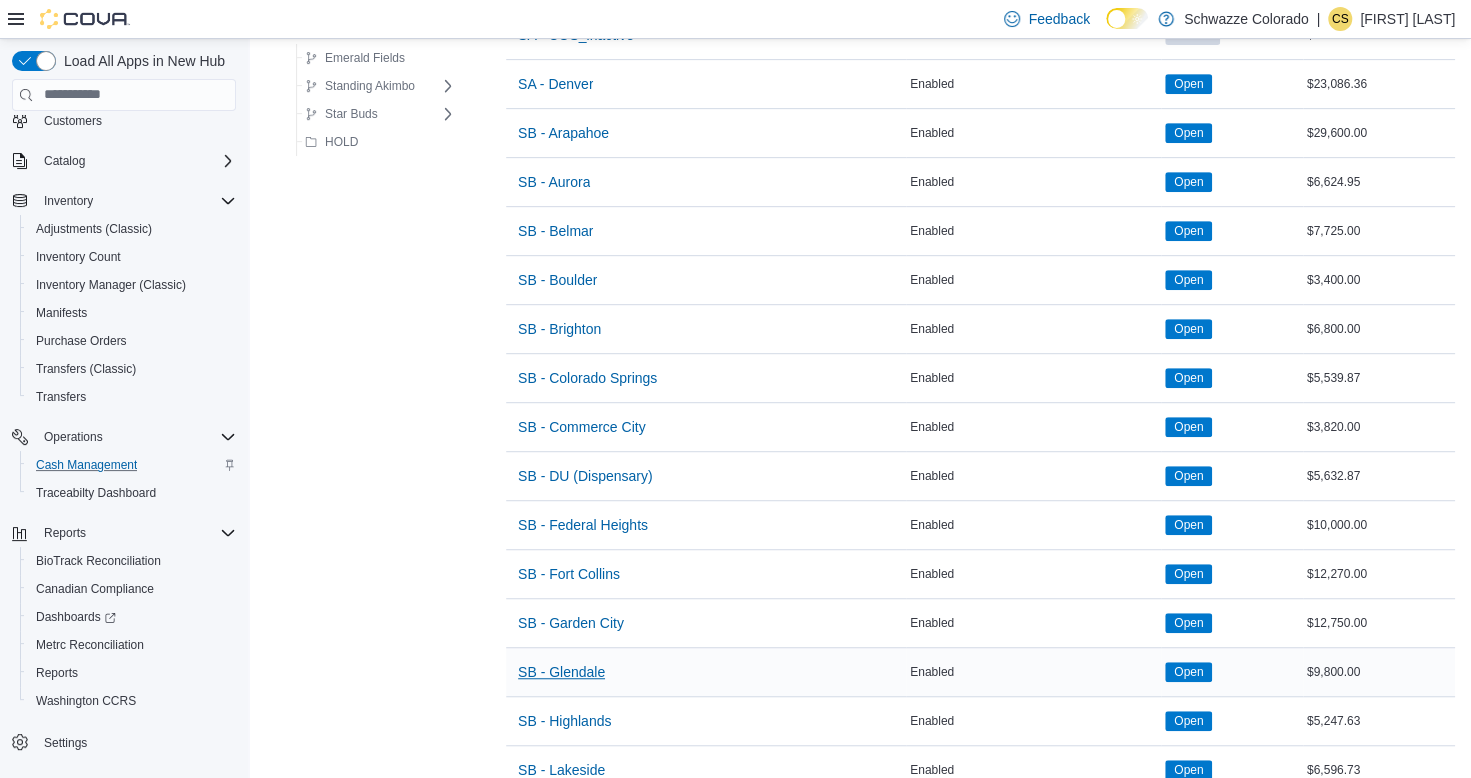 scroll, scrollTop: 500, scrollLeft: 0, axis: vertical 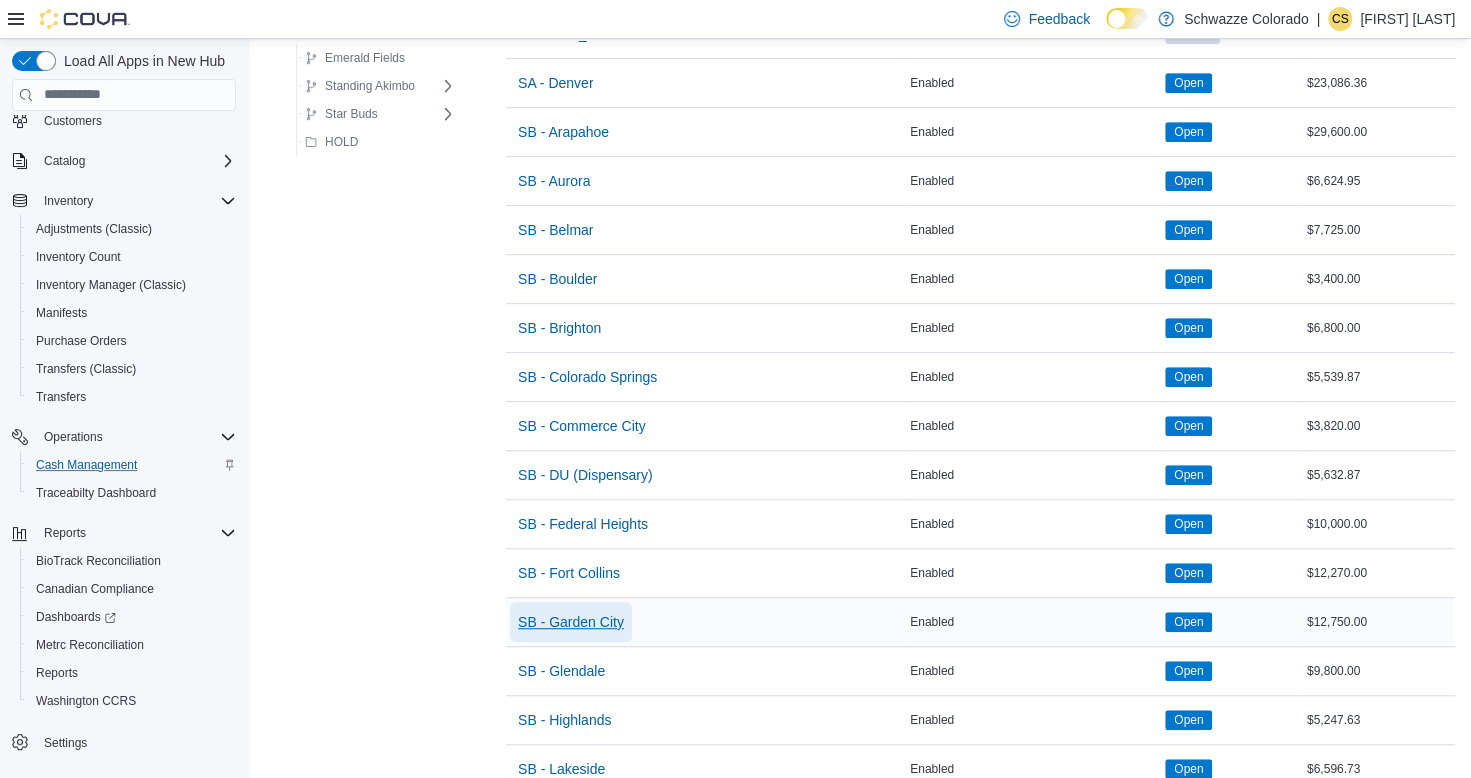 click on "SB - Garden City" at bounding box center [571, 622] 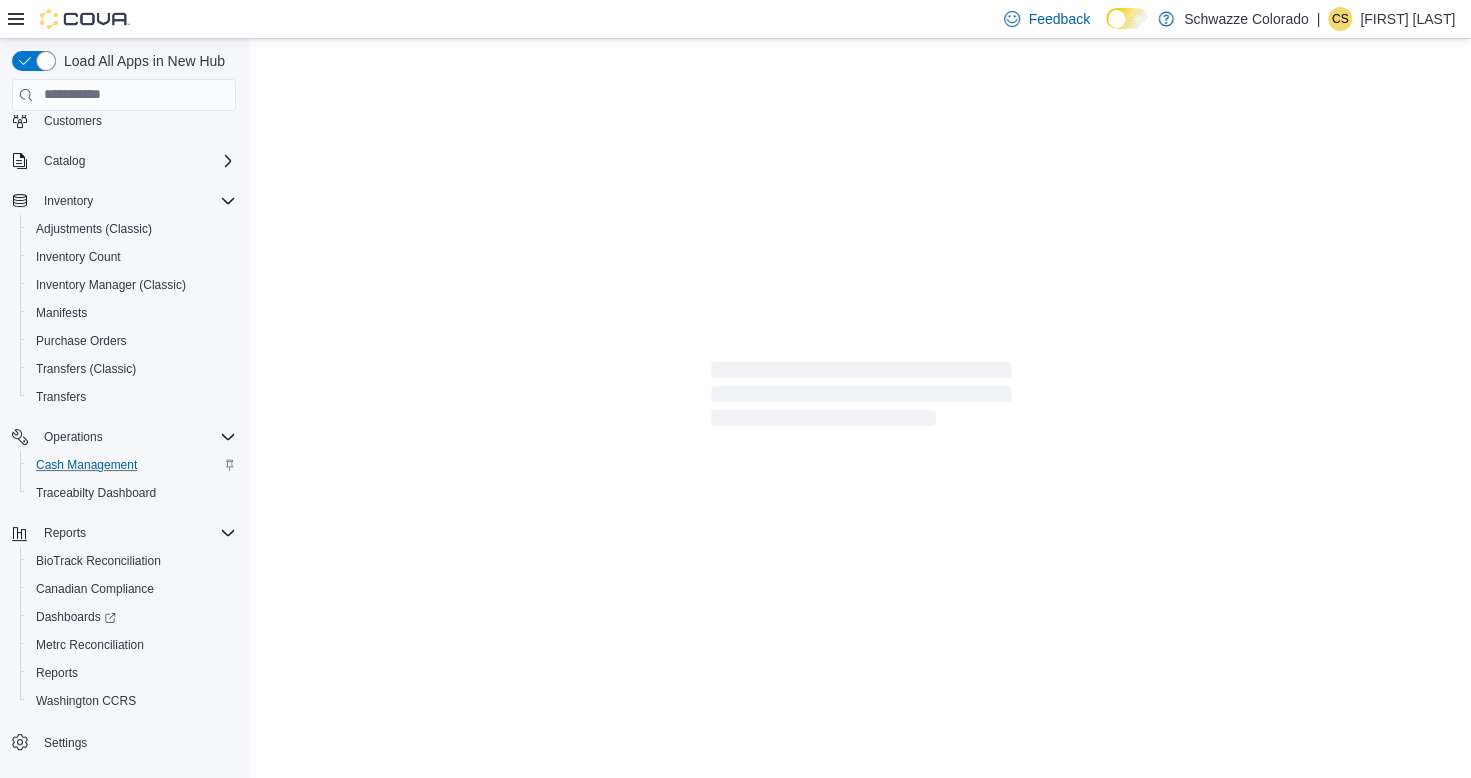 scroll, scrollTop: 0, scrollLeft: 0, axis: both 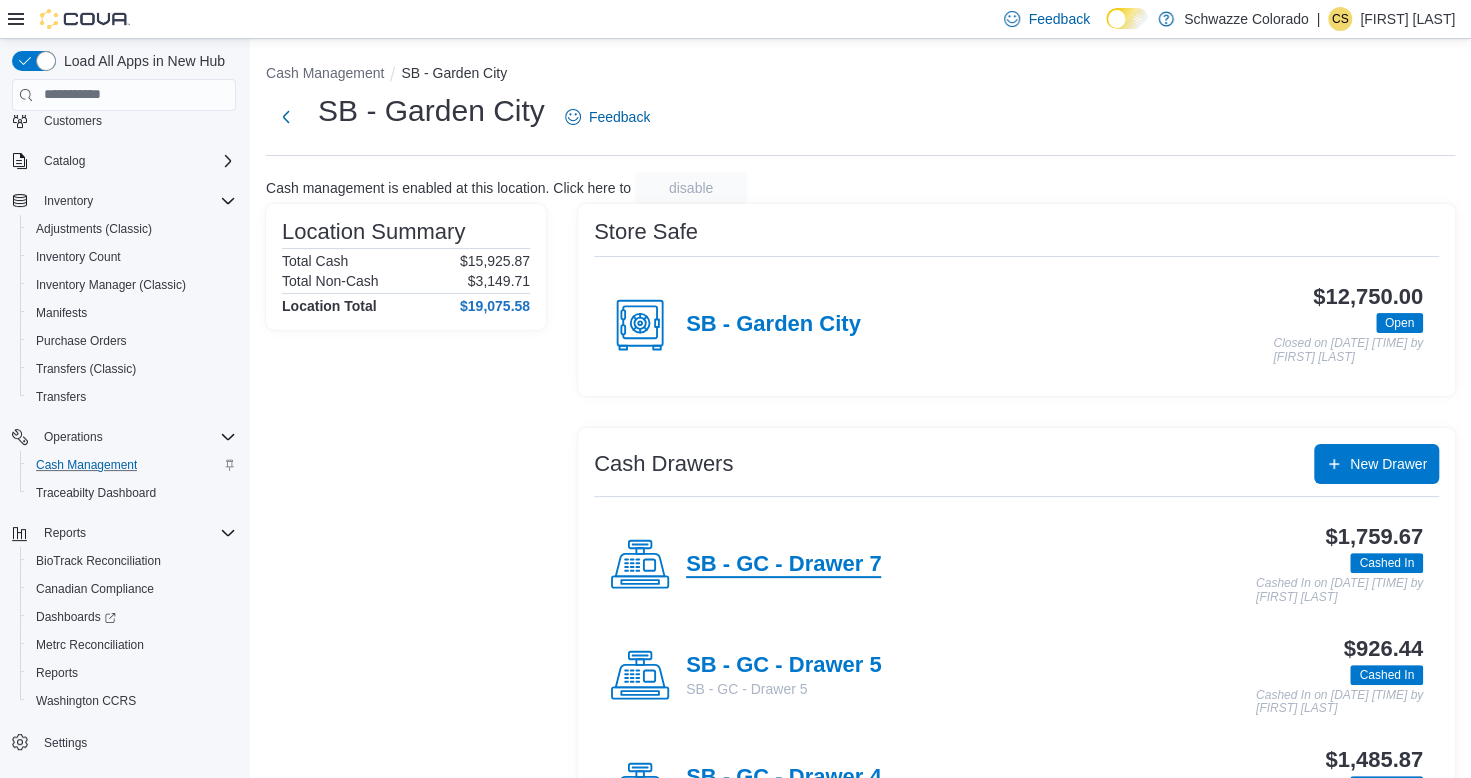 click on "SB - GC - Drawer 7" at bounding box center [783, 565] 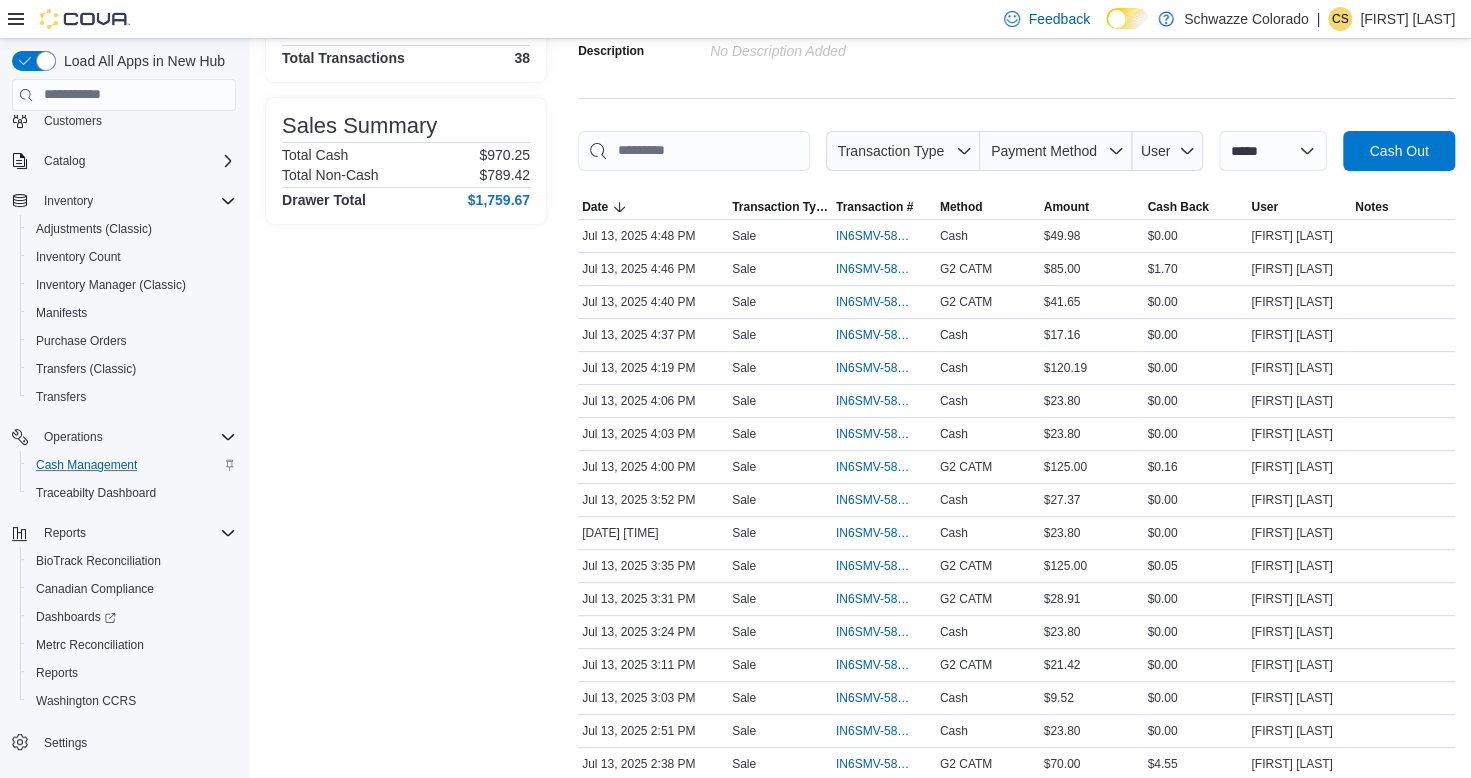 scroll, scrollTop: 0, scrollLeft: 0, axis: both 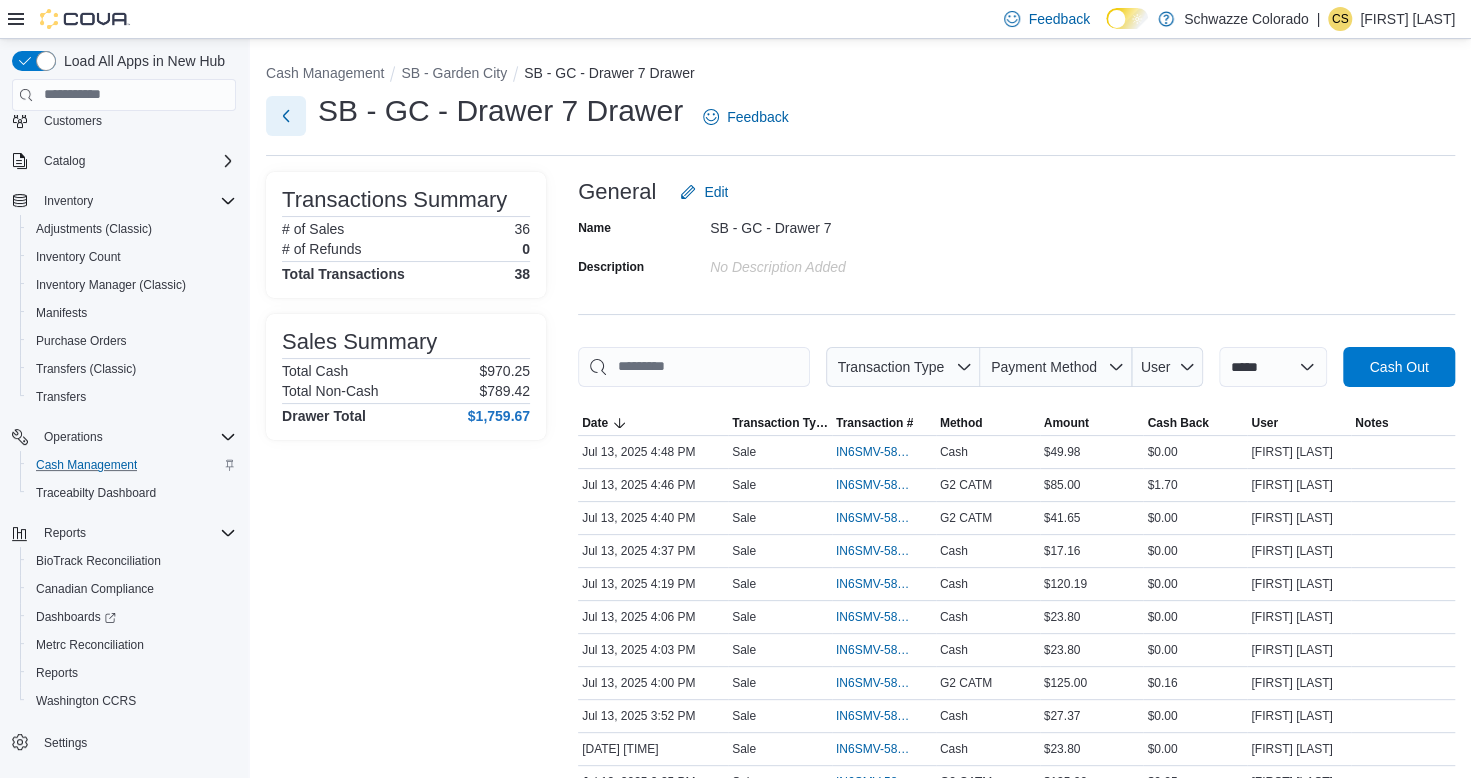 click at bounding box center [286, 116] 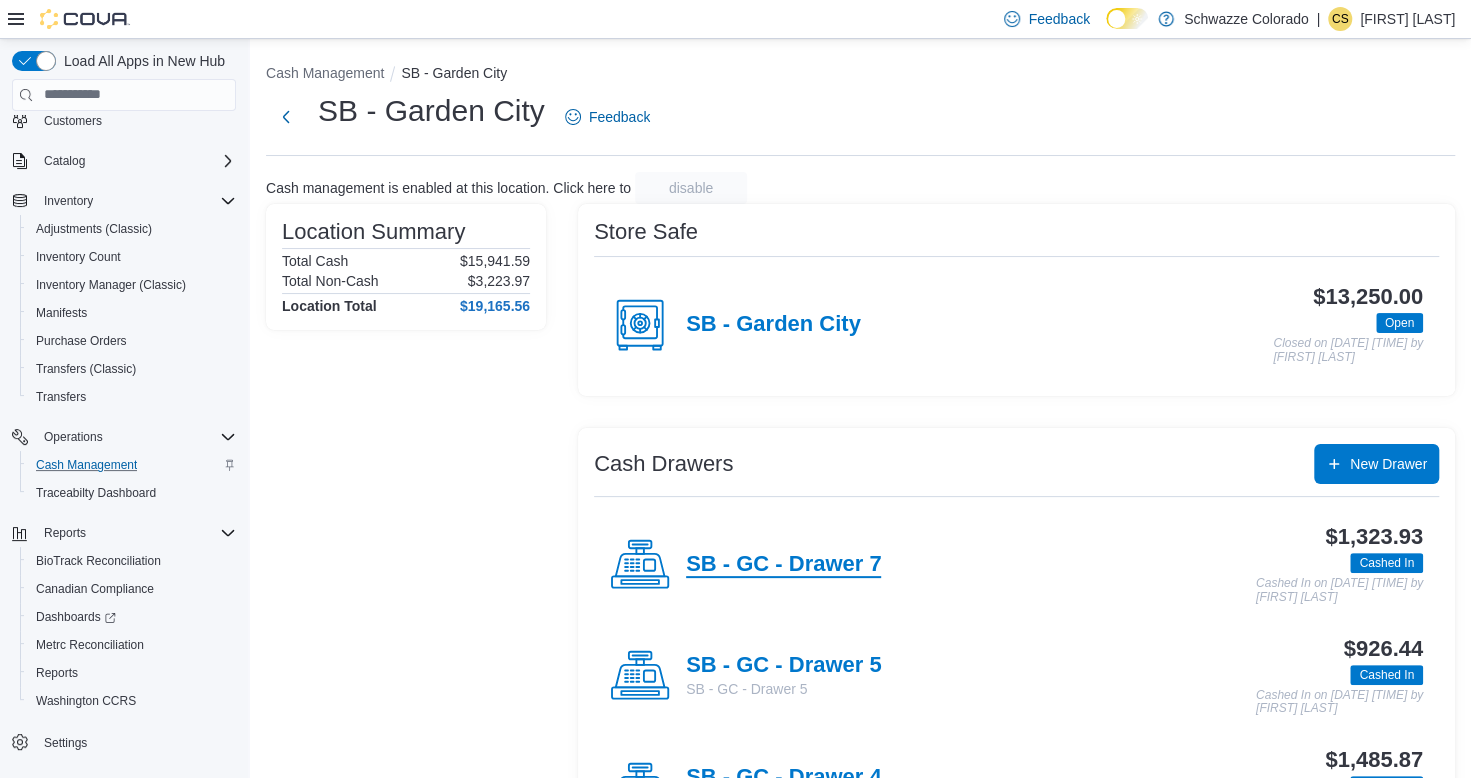 click on "SB - GC - Drawer 7" at bounding box center [783, 565] 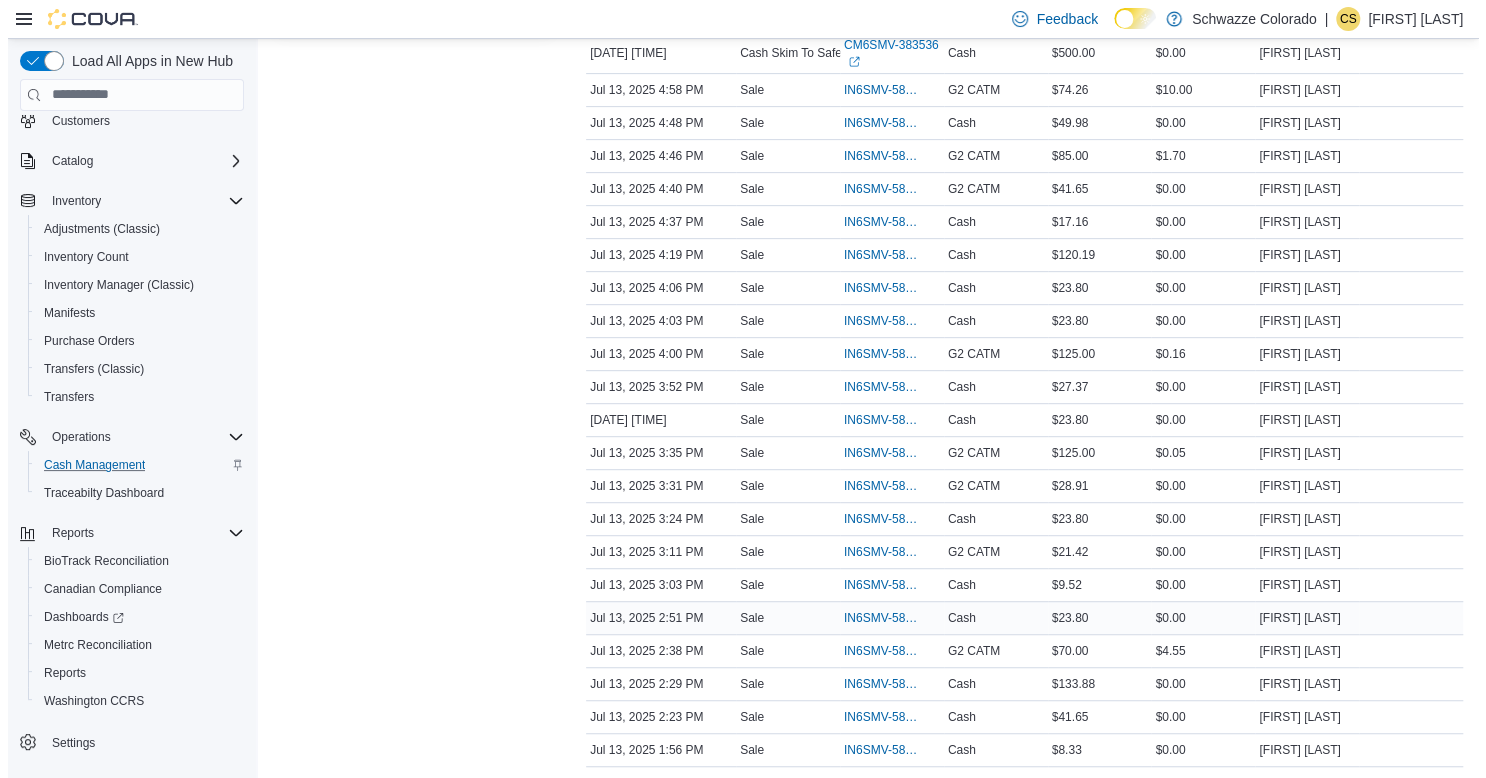 scroll, scrollTop: 0, scrollLeft: 0, axis: both 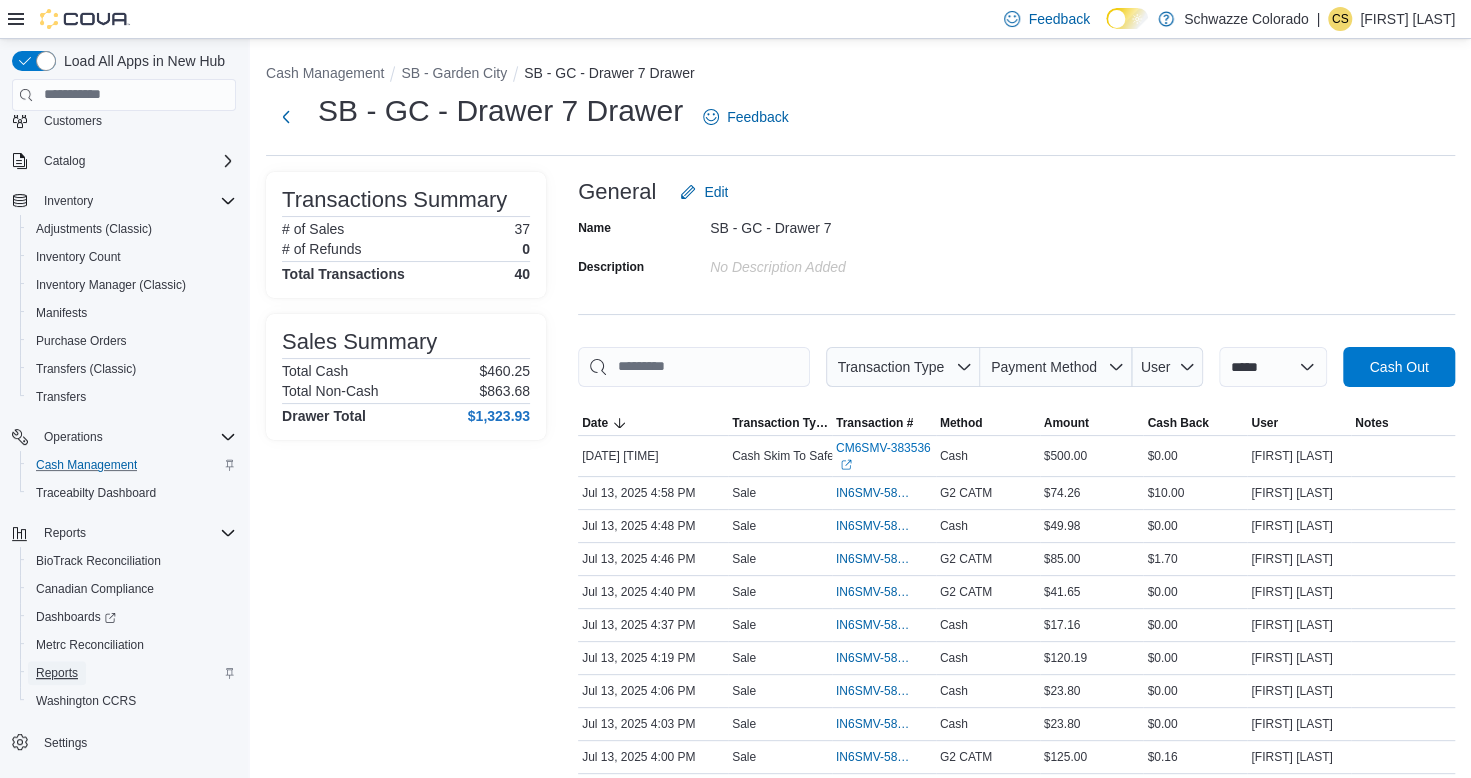 click on "Reports" at bounding box center [57, 673] 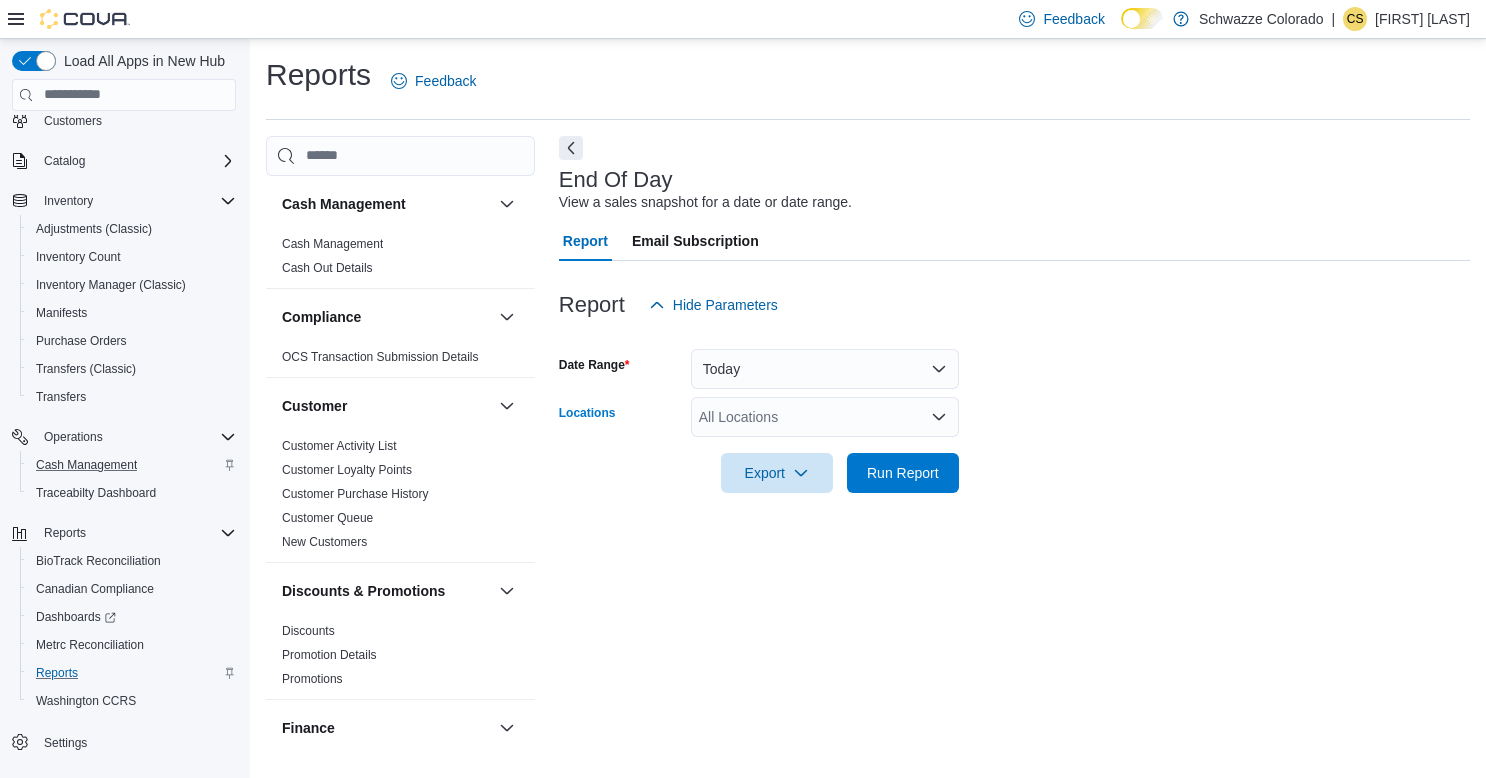 click on "All Locations" at bounding box center (825, 417) 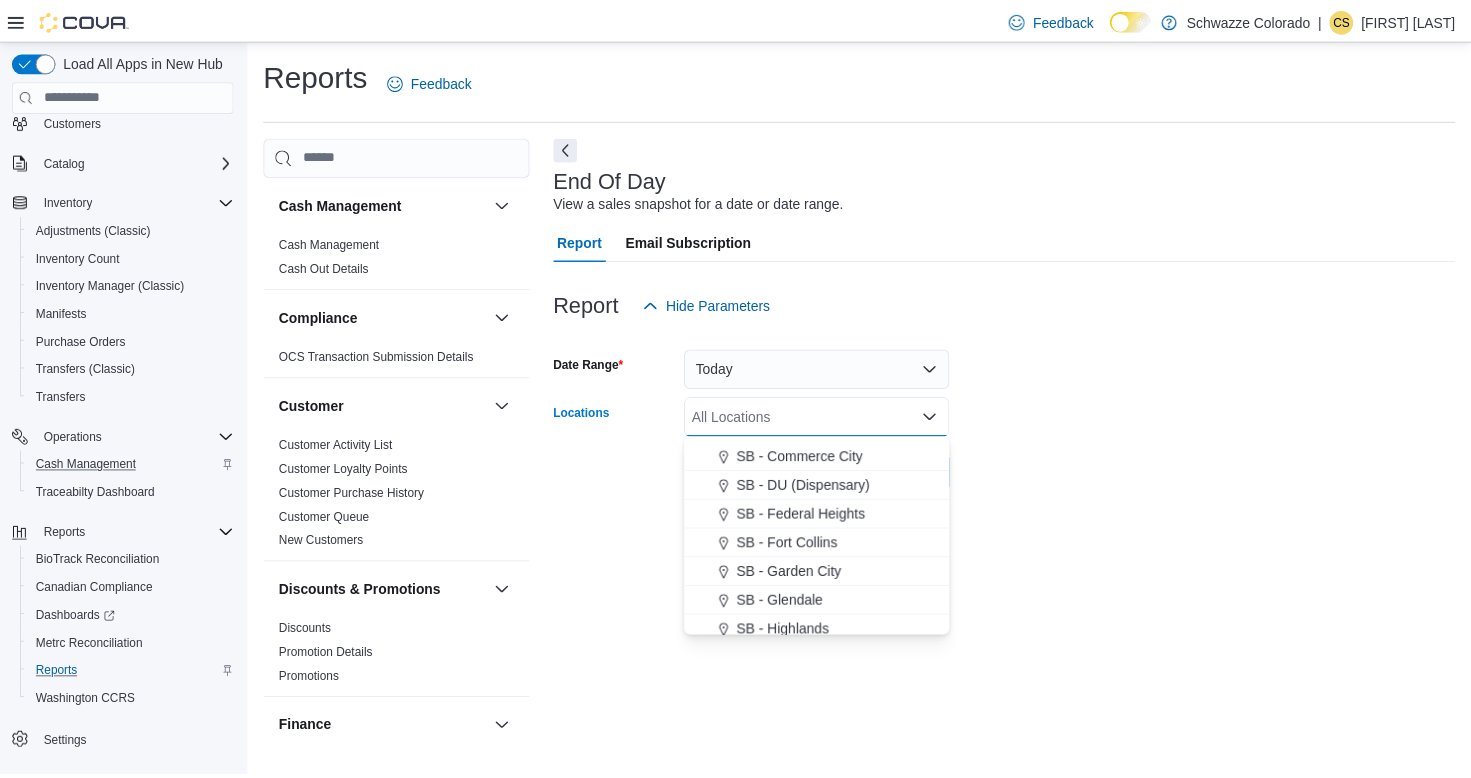 scroll, scrollTop: 500, scrollLeft: 0, axis: vertical 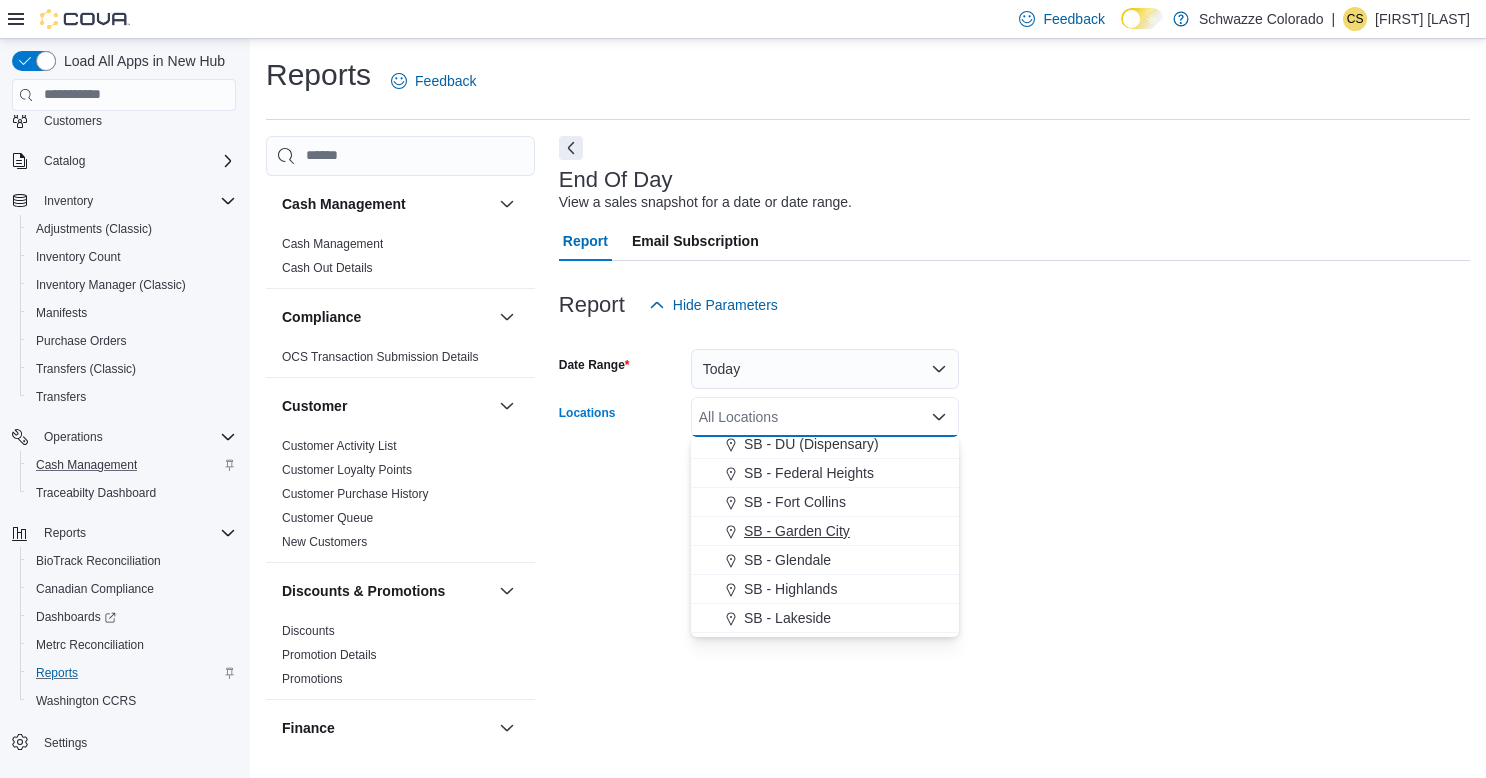 click on "SB - Garden City" at bounding box center [797, 531] 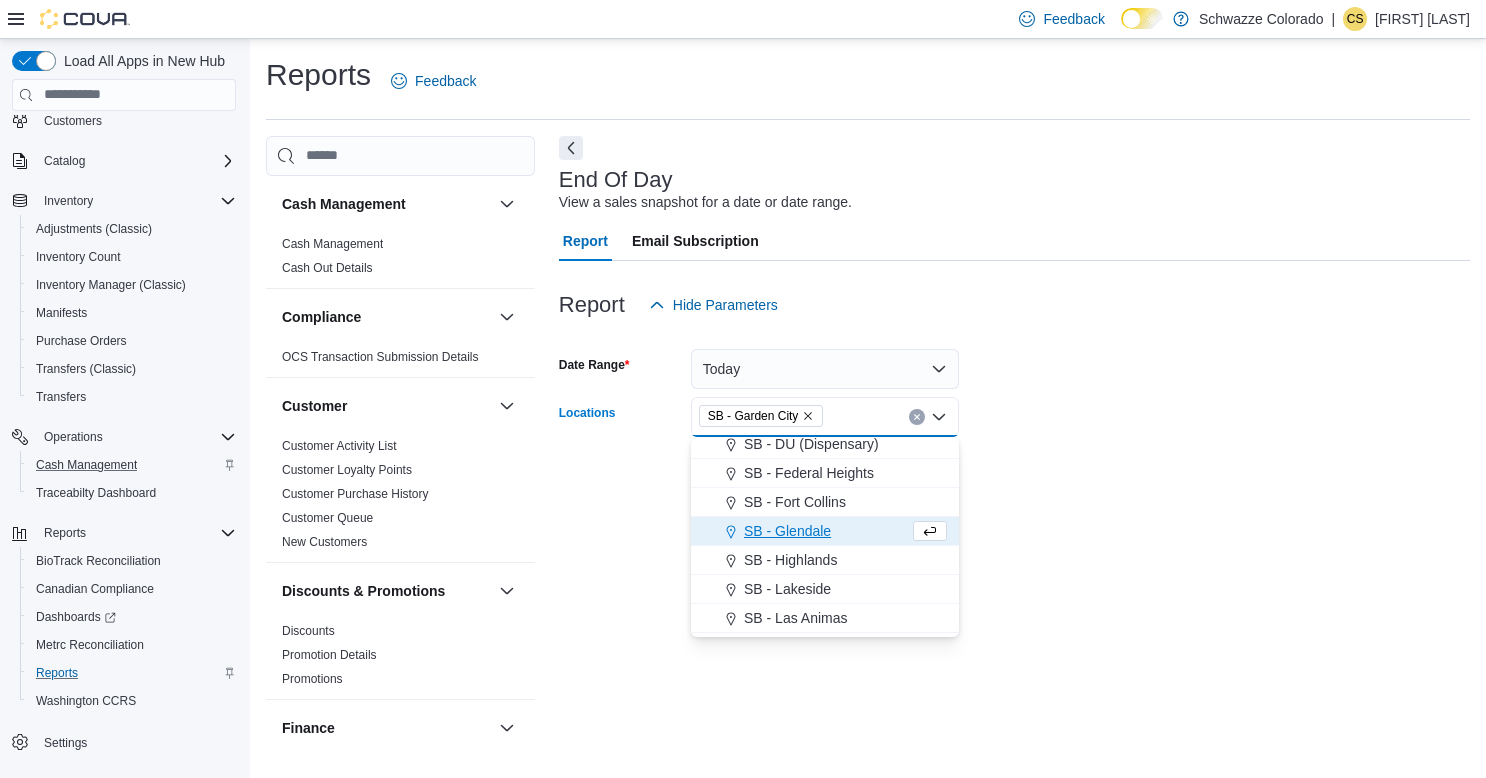 click on "Date Range Today Locations SB - Garden City Combo box. Selected. SB - Garden City. Press Backspace to delete SB - Garden City. Combo box input. All Locations. Type some text or, to display a list of choices, press Down Arrow. To exit the list of choices, press Escape. Export Run Report" at bounding box center [1014, 409] 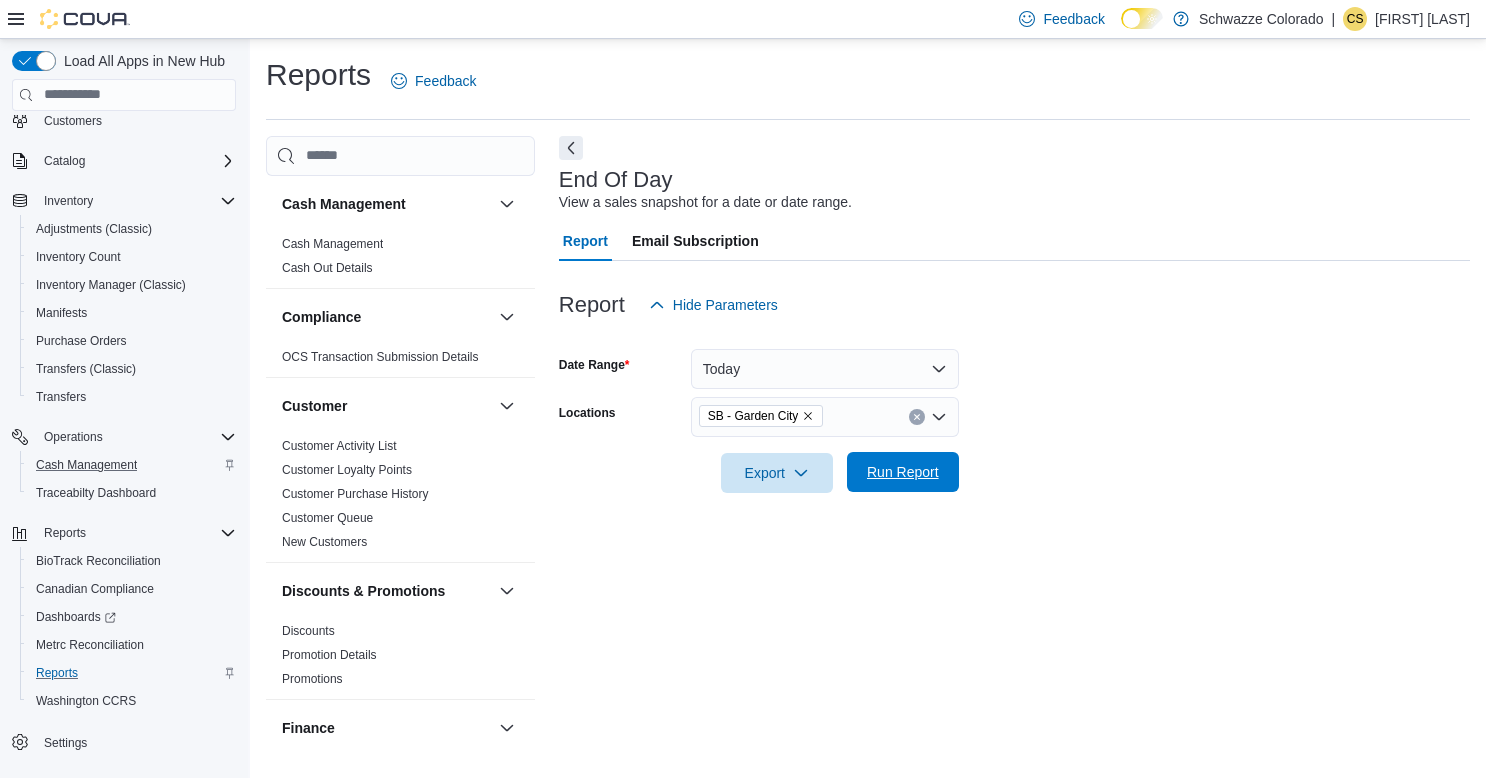 click on "Run Report" at bounding box center [903, 472] 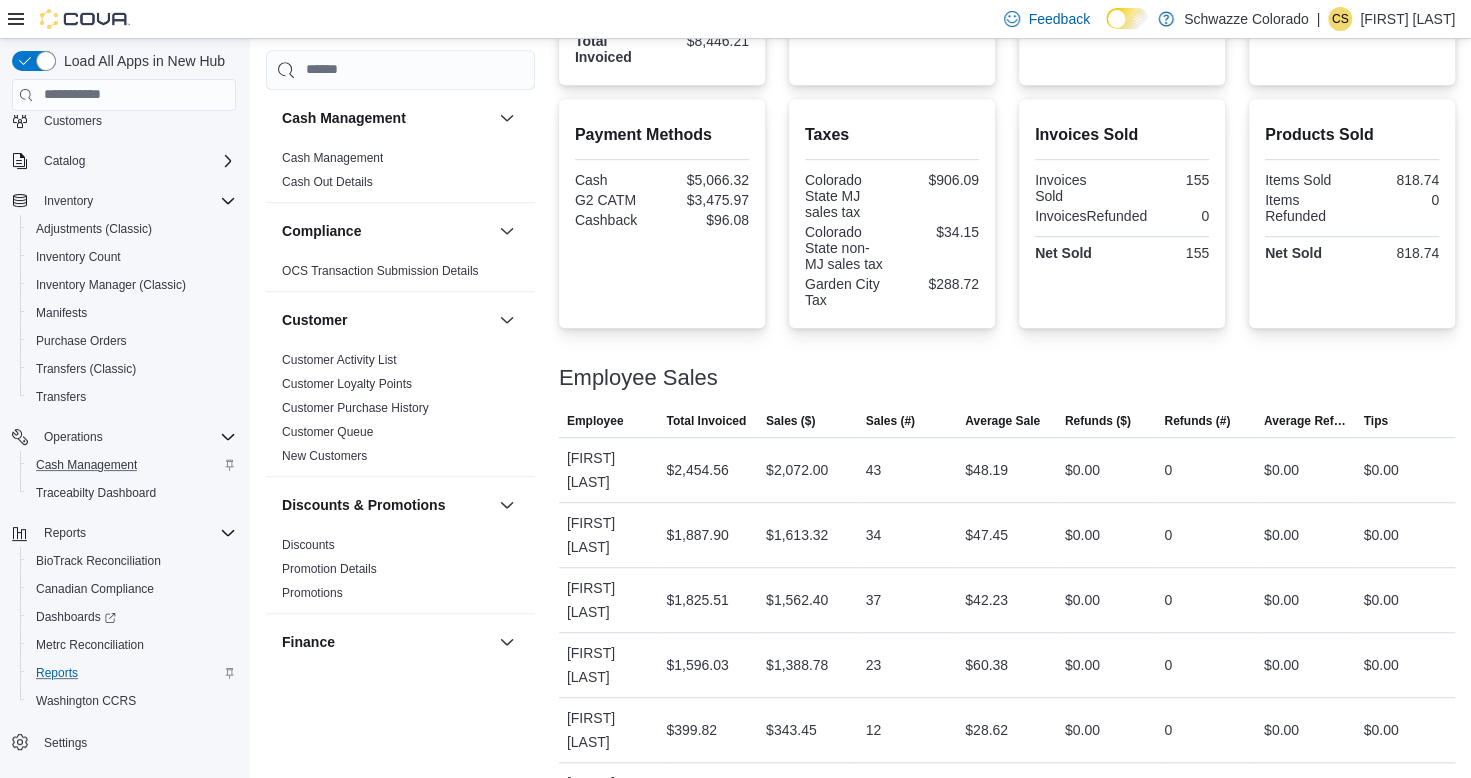 scroll, scrollTop: 649, scrollLeft: 0, axis: vertical 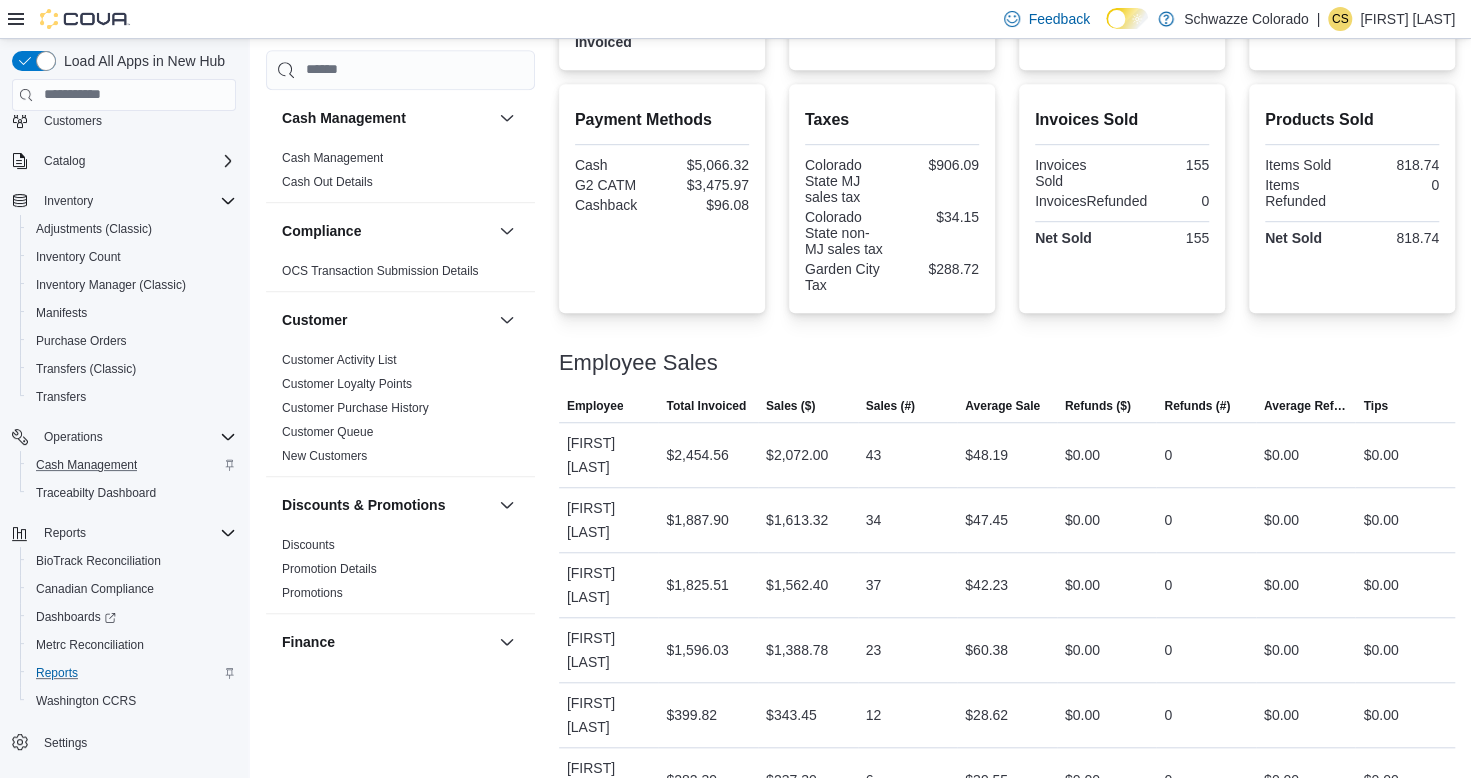 click on "Sales (#)" at bounding box center [908, 406] 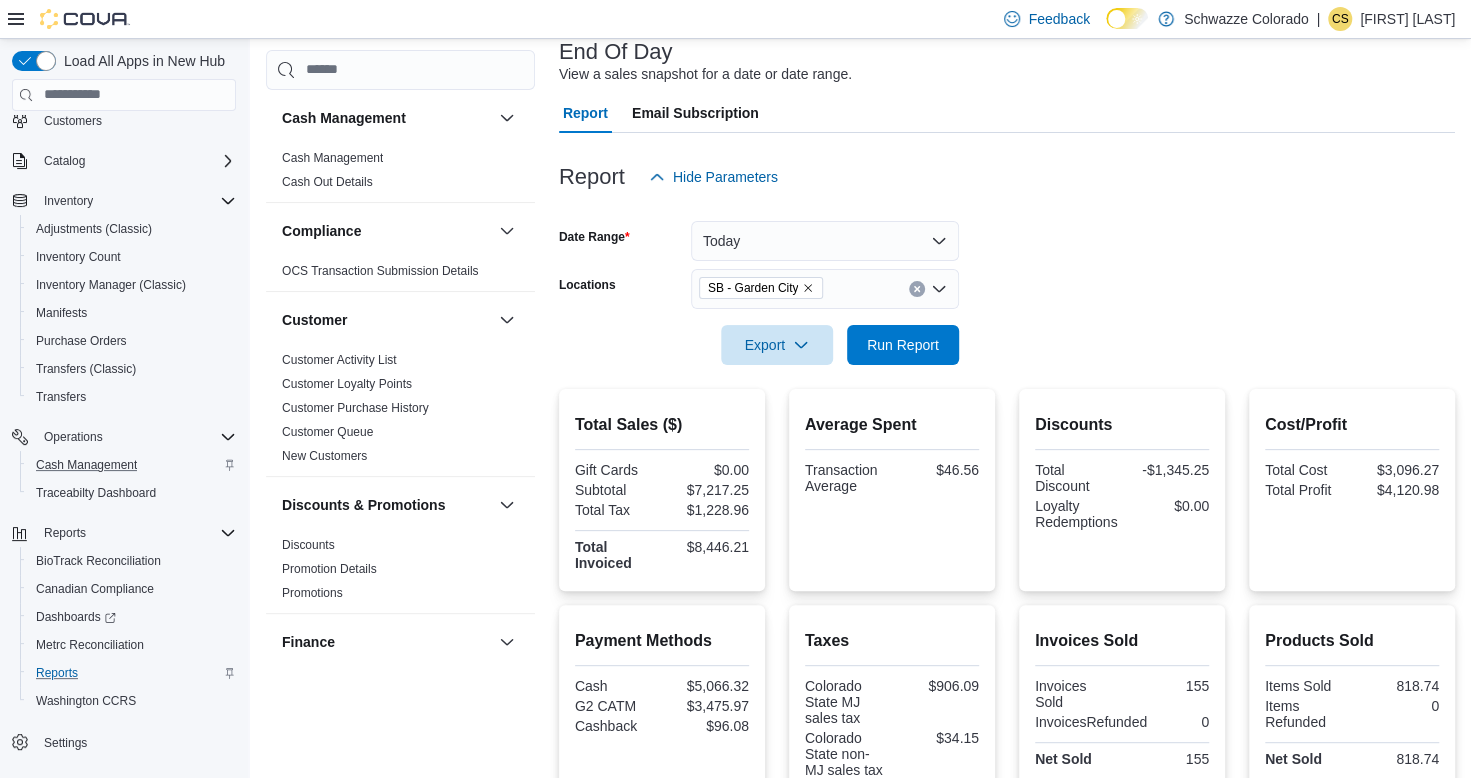 scroll, scrollTop: 0, scrollLeft: 0, axis: both 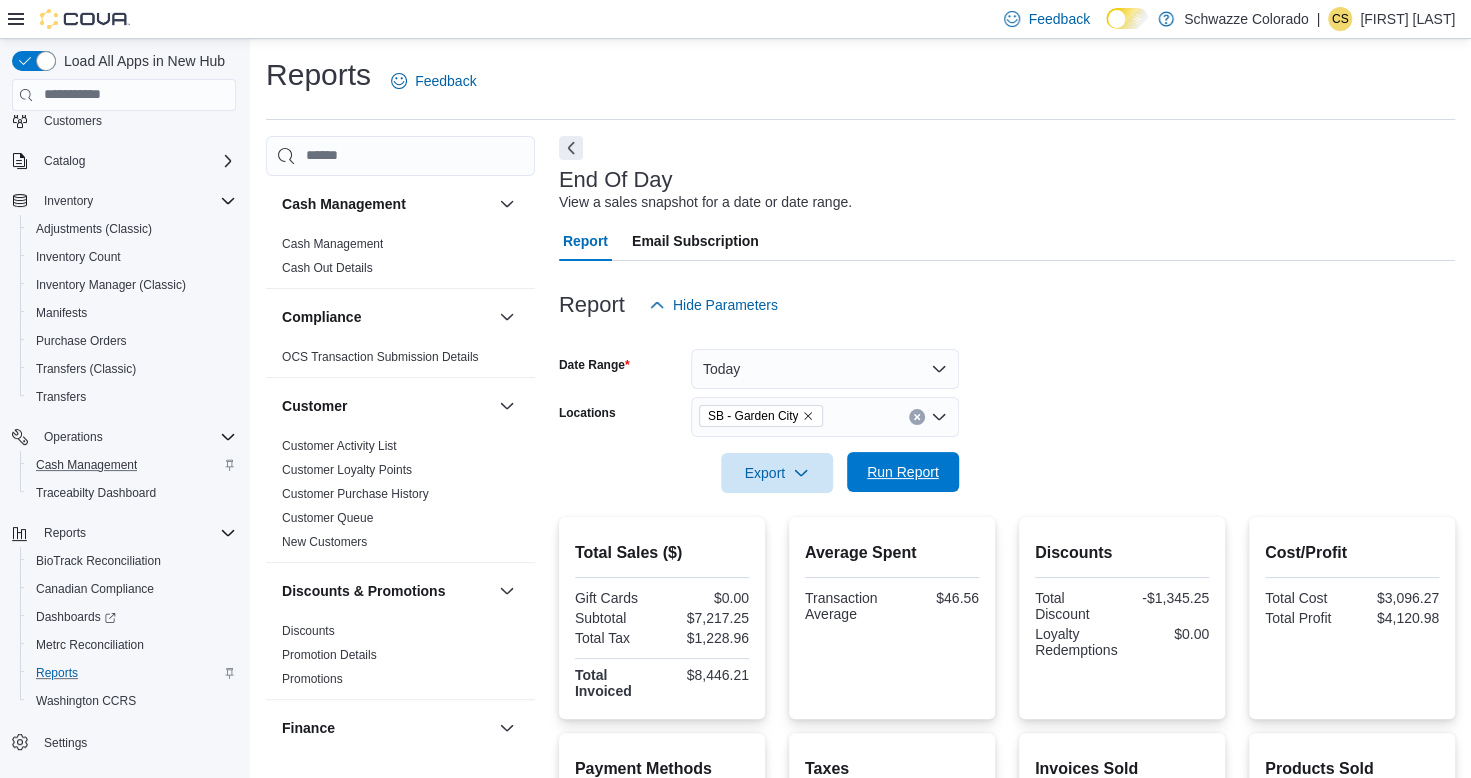 click on "Run Report" at bounding box center (903, 472) 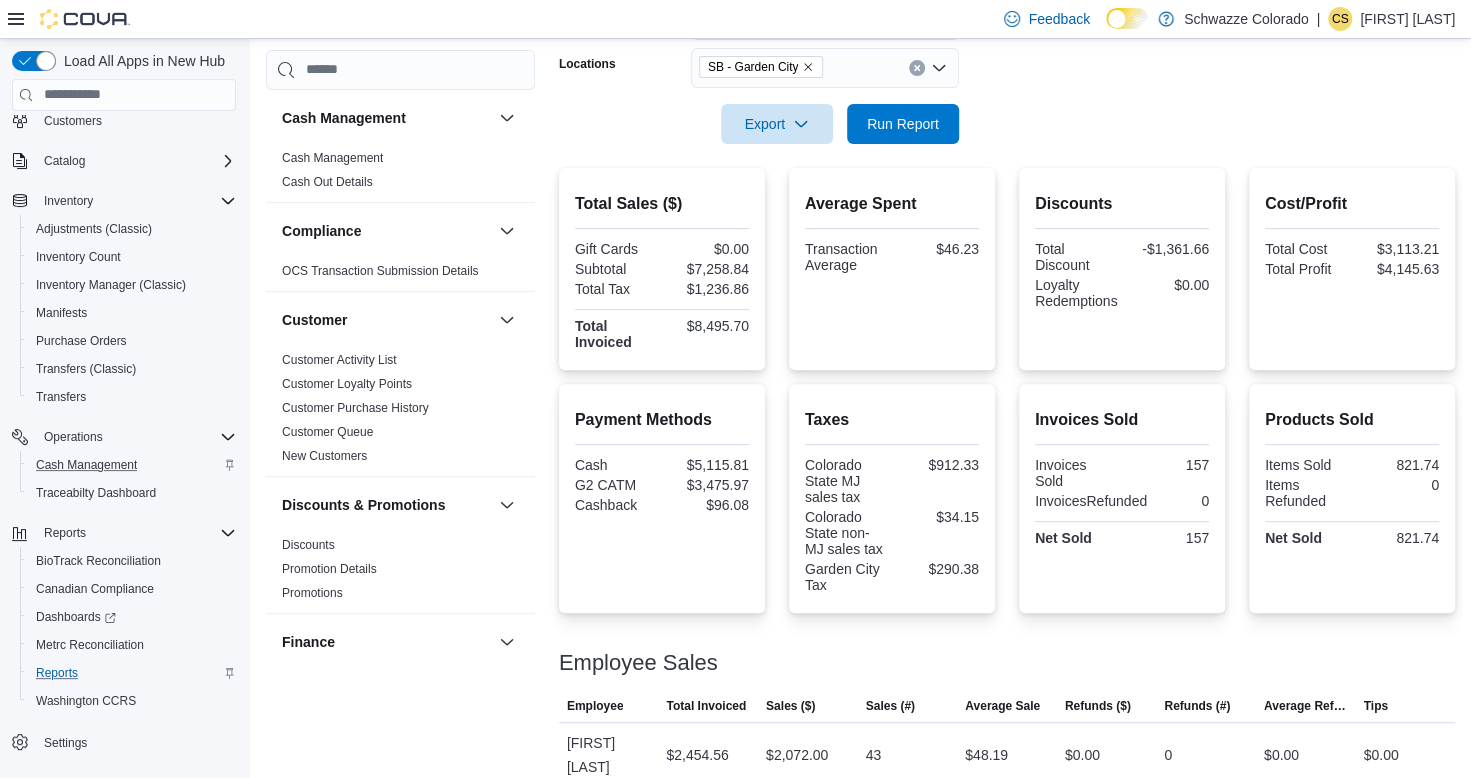 scroll, scrollTop: 649, scrollLeft: 0, axis: vertical 